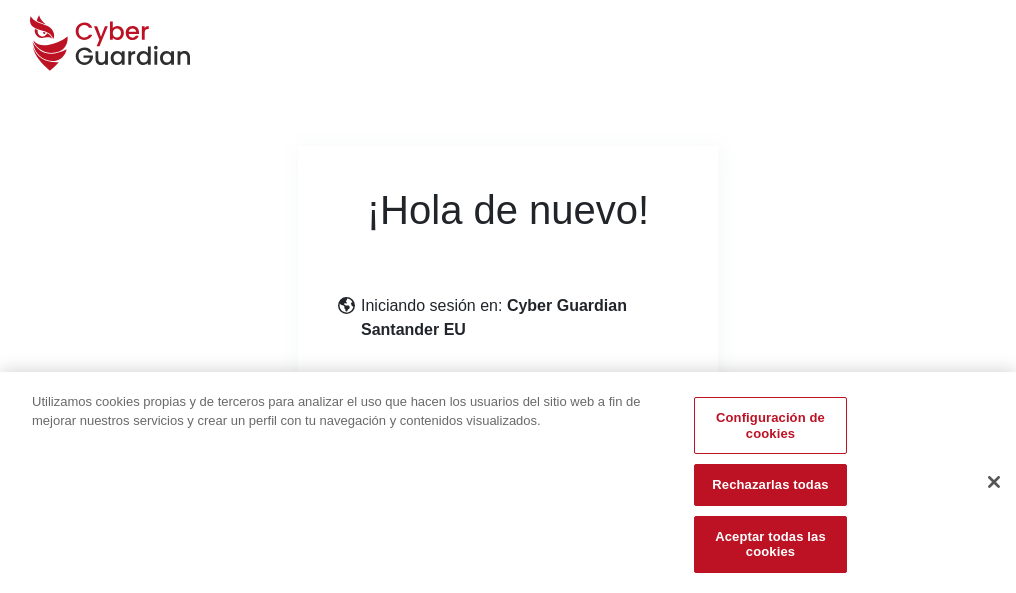 scroll, scrollTop: 245, scrollLeft: 0, axis: vertical 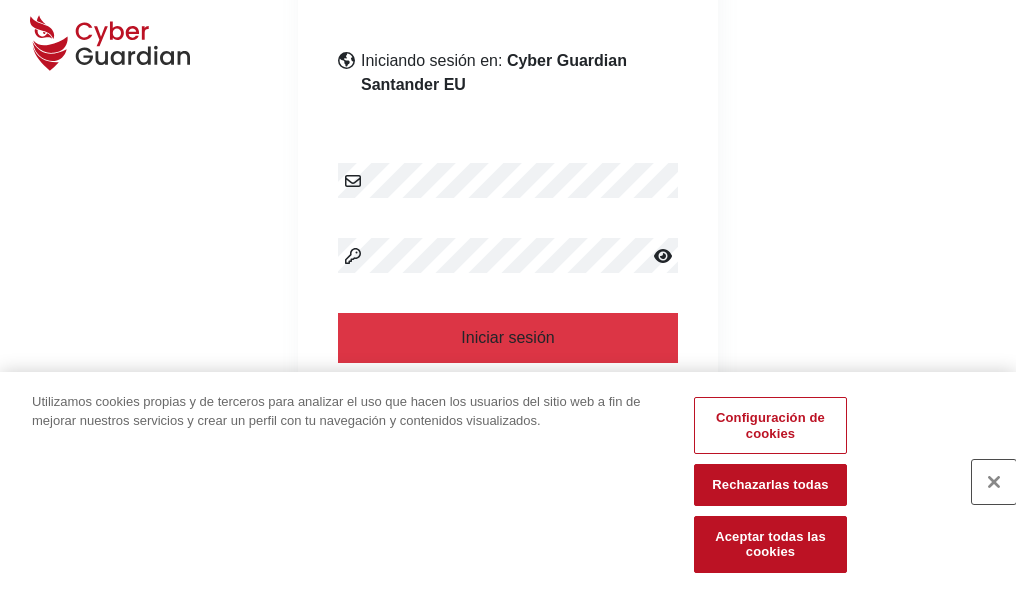 click at bounding box center [994, 482] 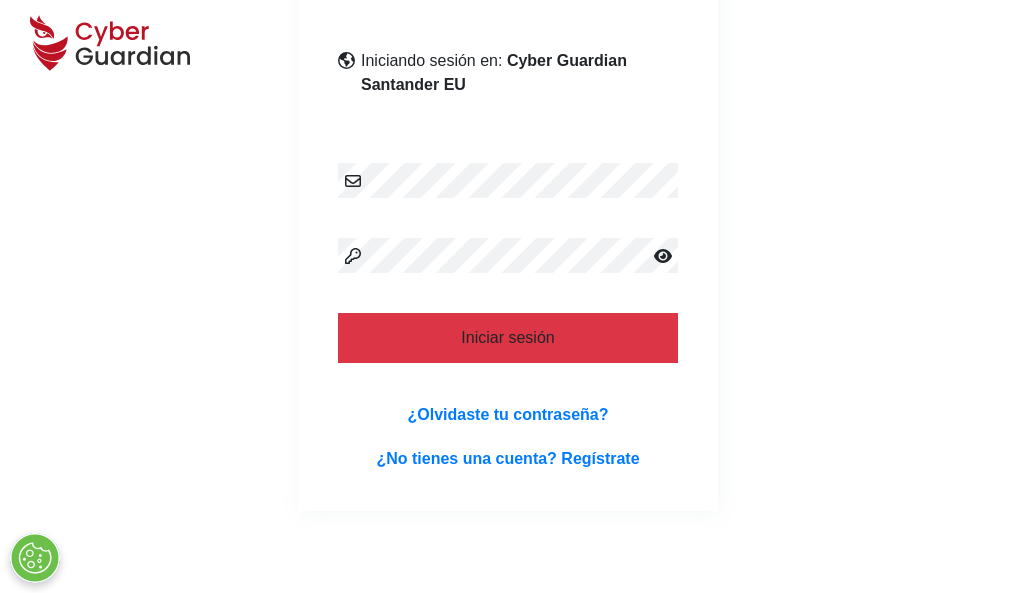scroll, scrollTop: 389, scrollLeft: 0, axis: vertical 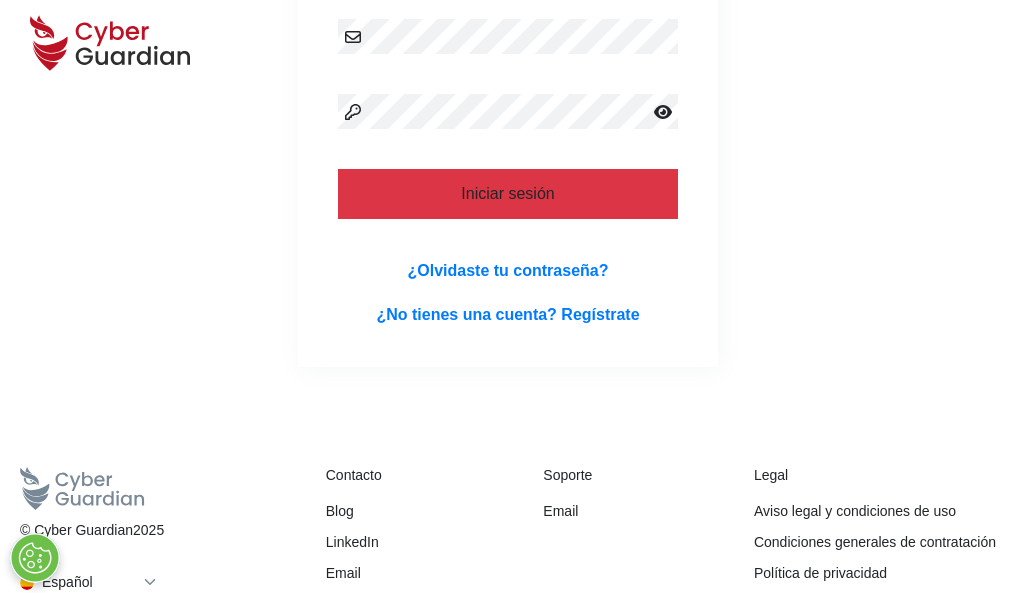 type 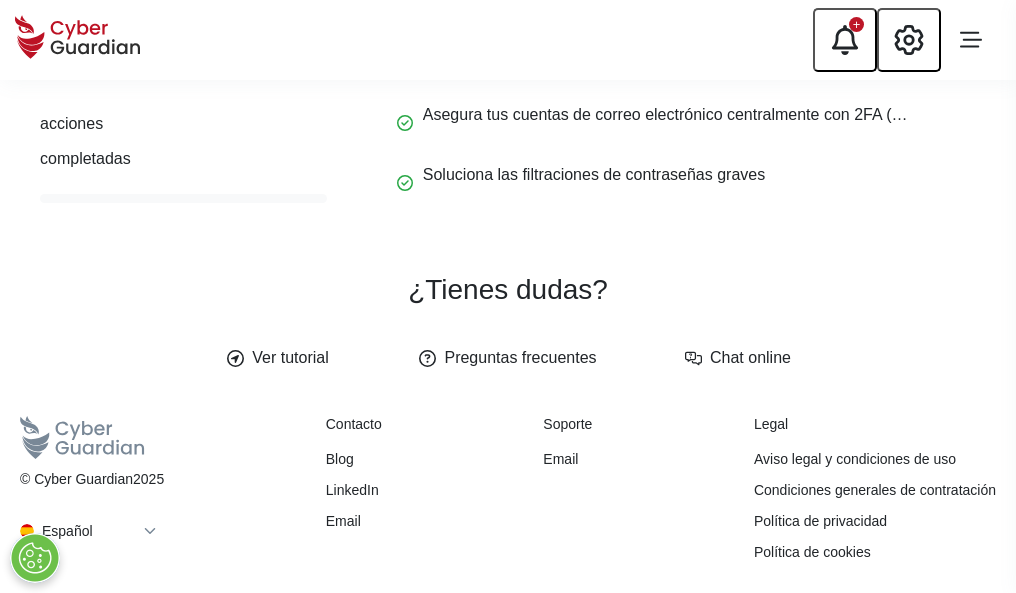 scroll, scrollTop: 0, scrollLeft: 0, axis: both 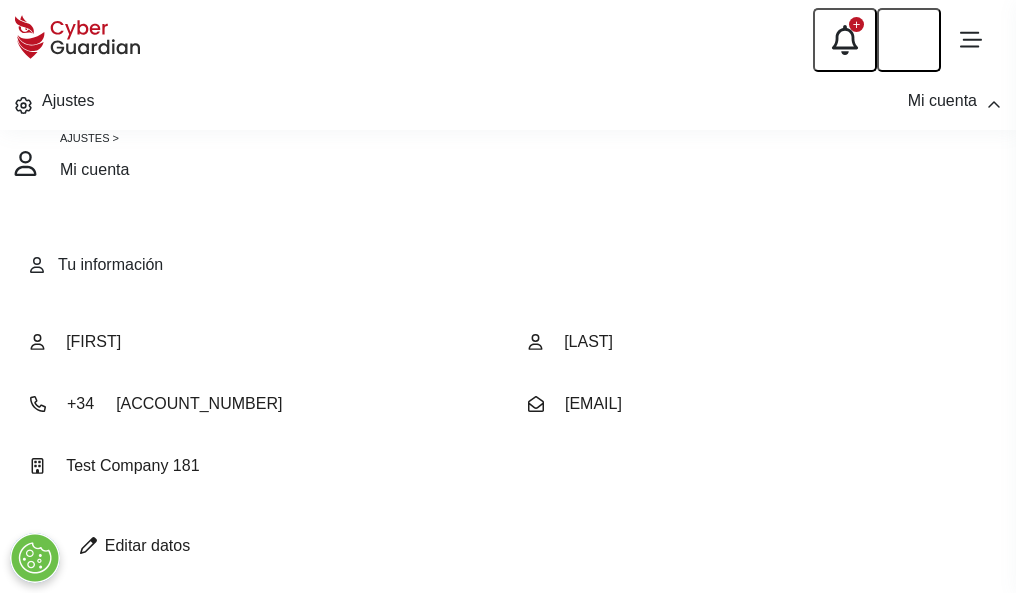 click at bounding box center [88, 545] 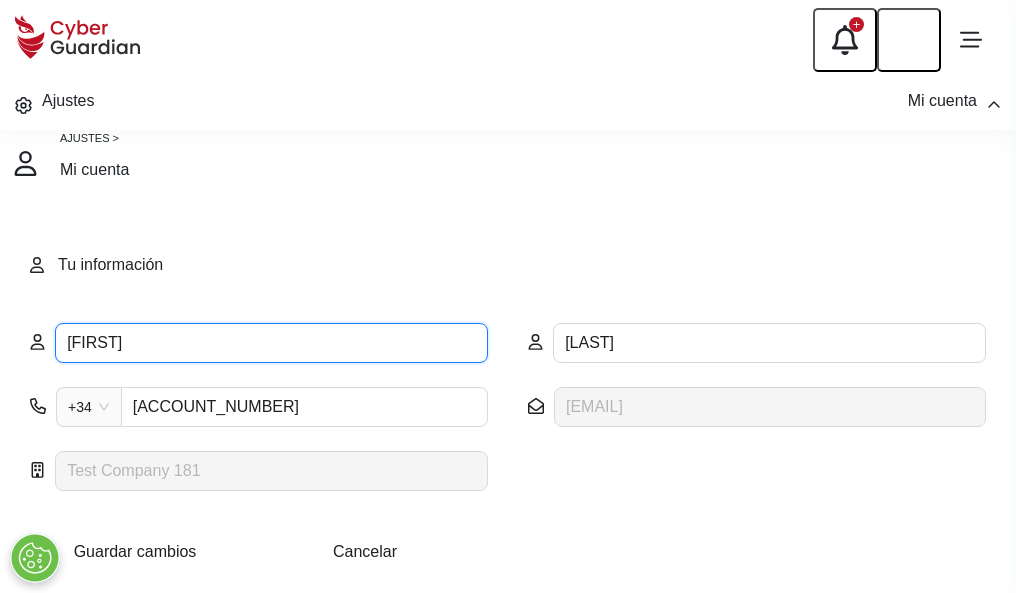 click on "MARCIA" at bounding box center (271, 343) 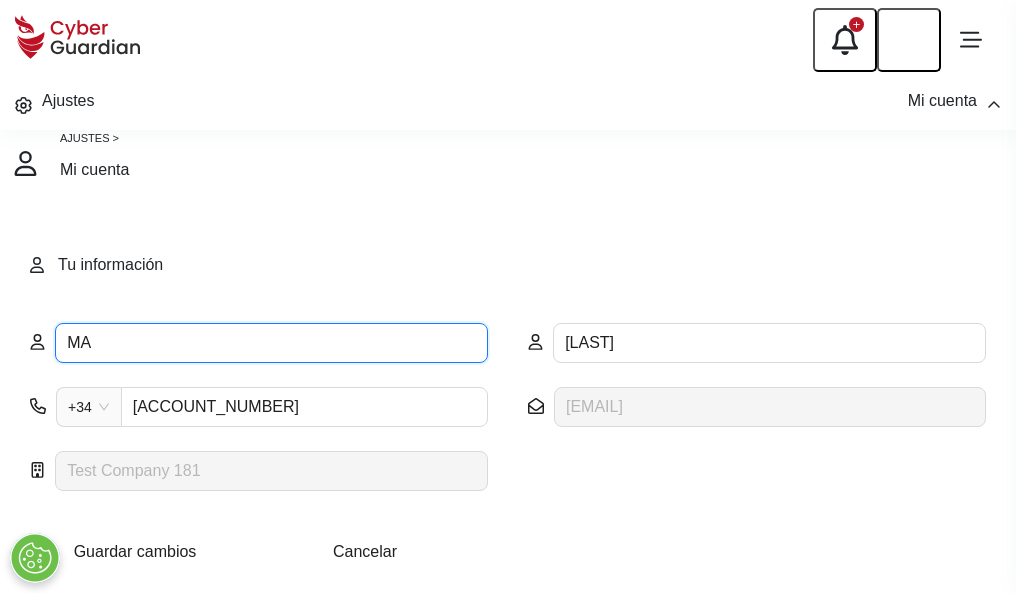 type on "M" 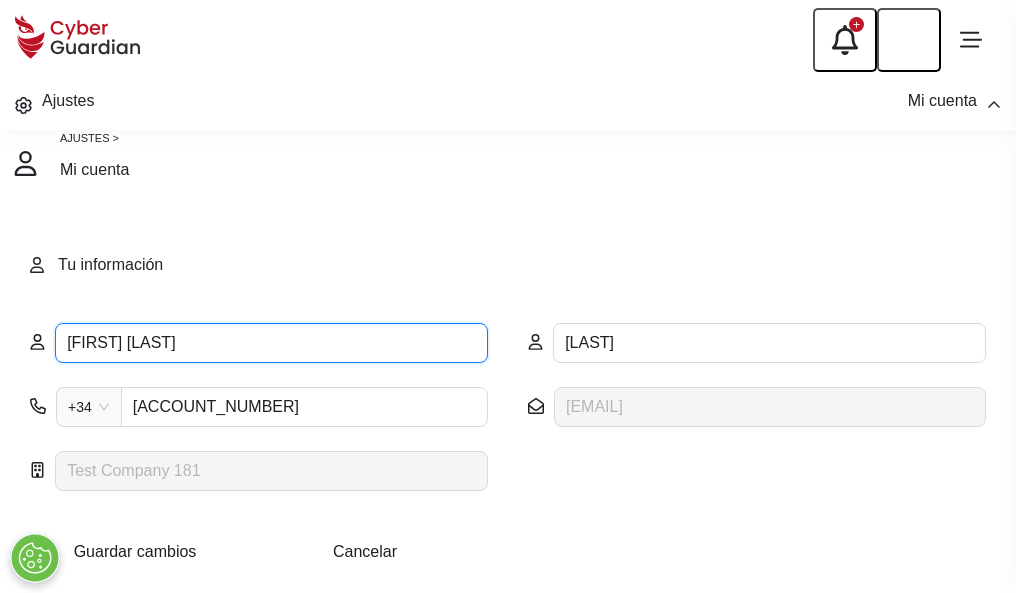 type on "Ana Belén" 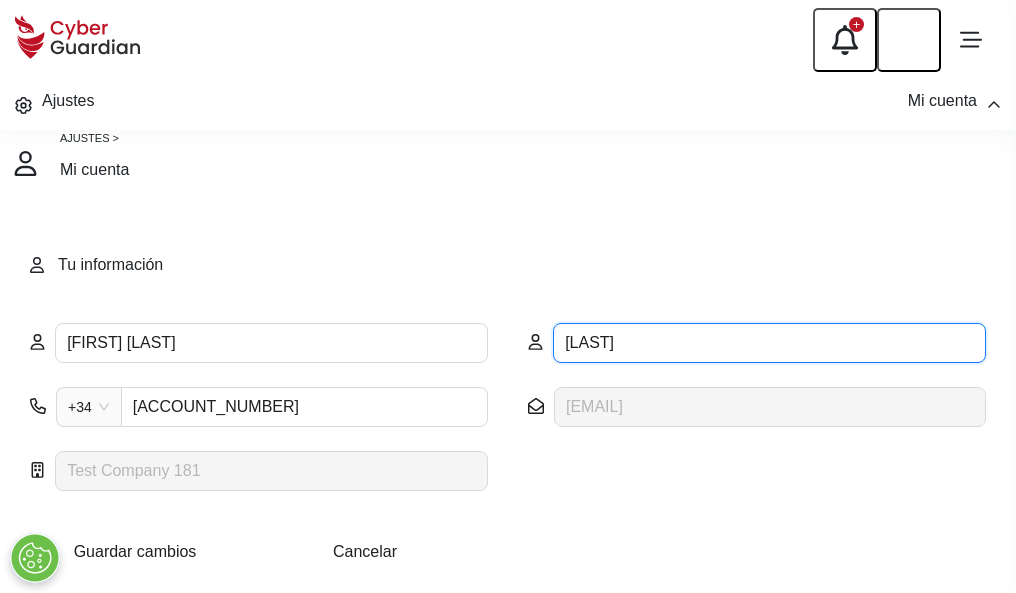 click on "CARMONA" at bounding box center (769, 343) 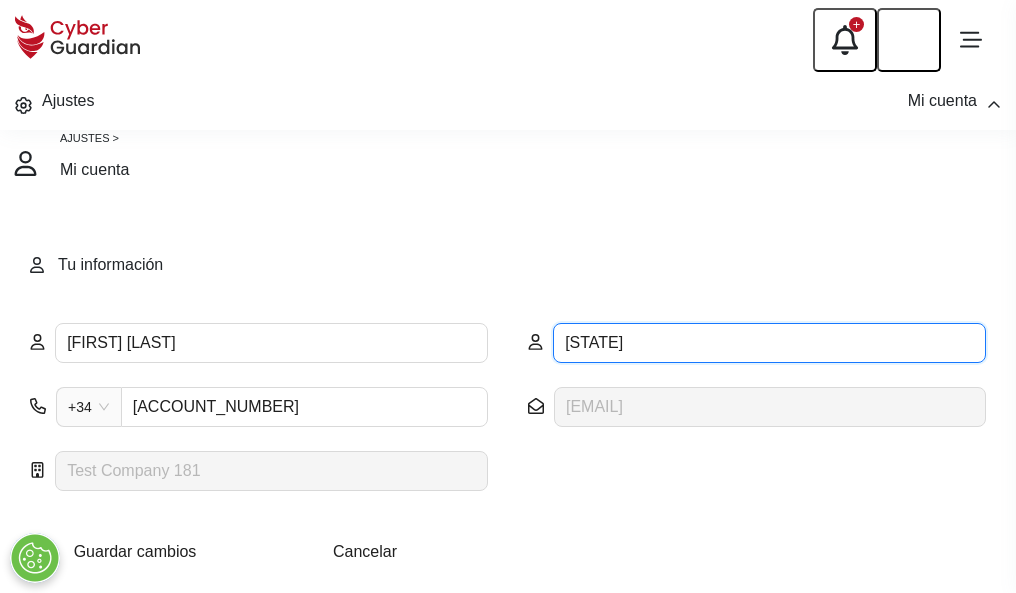 type on "C" 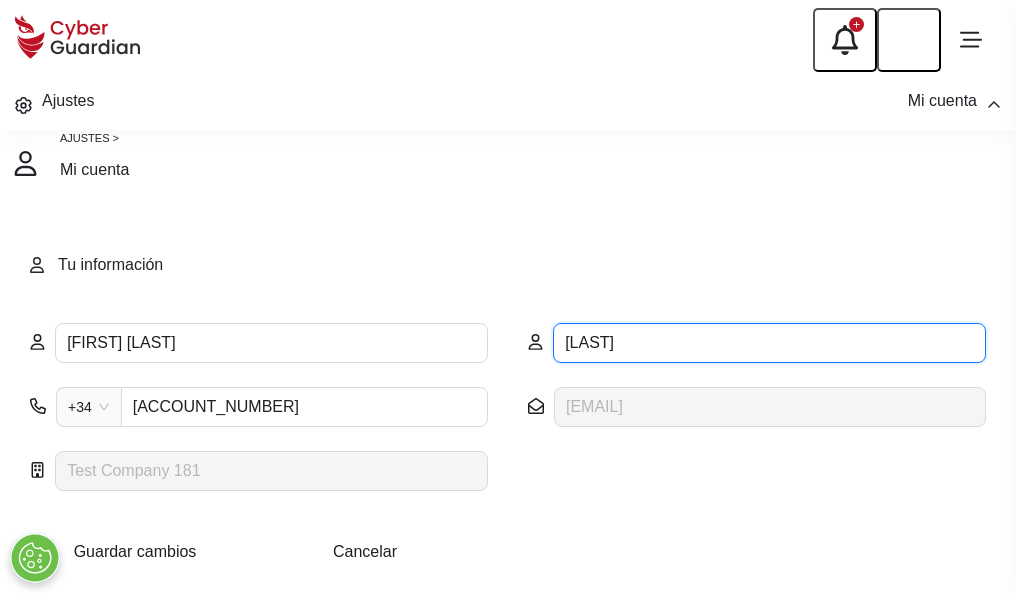 type on "Boix" 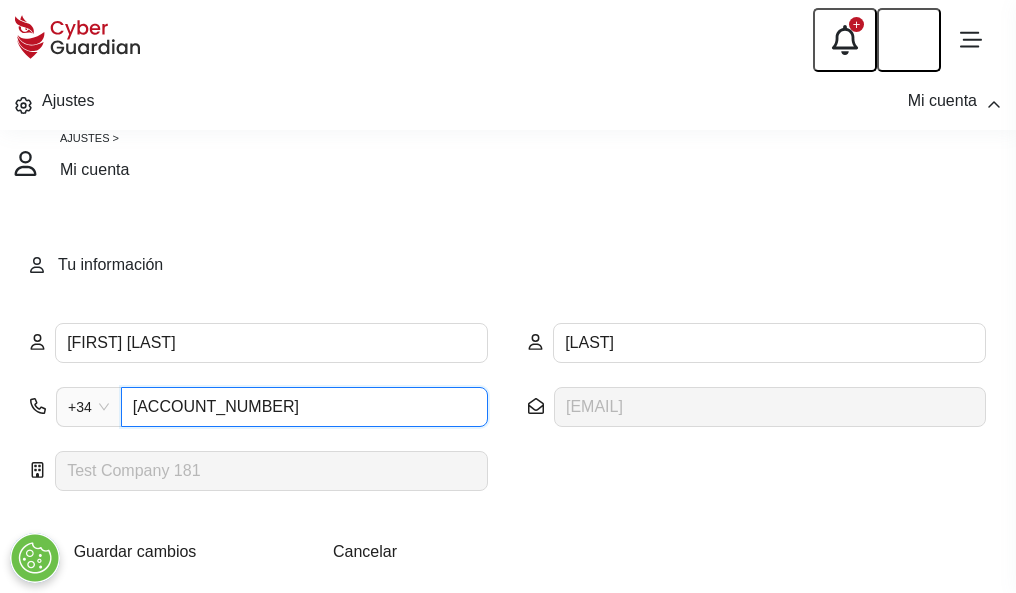 click on "888034617" at bounding box center (304, 407) 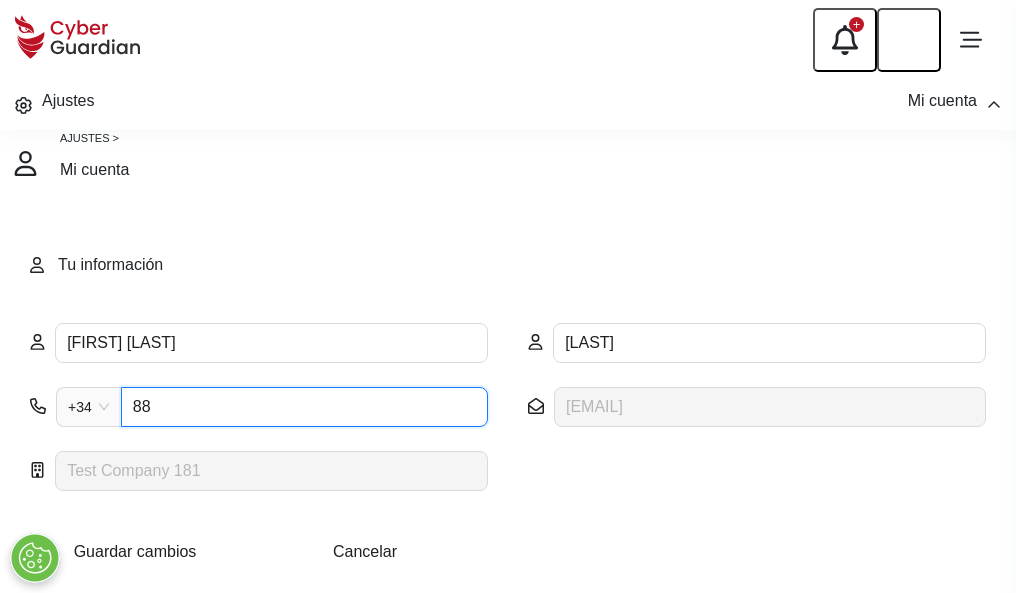 type on "8" 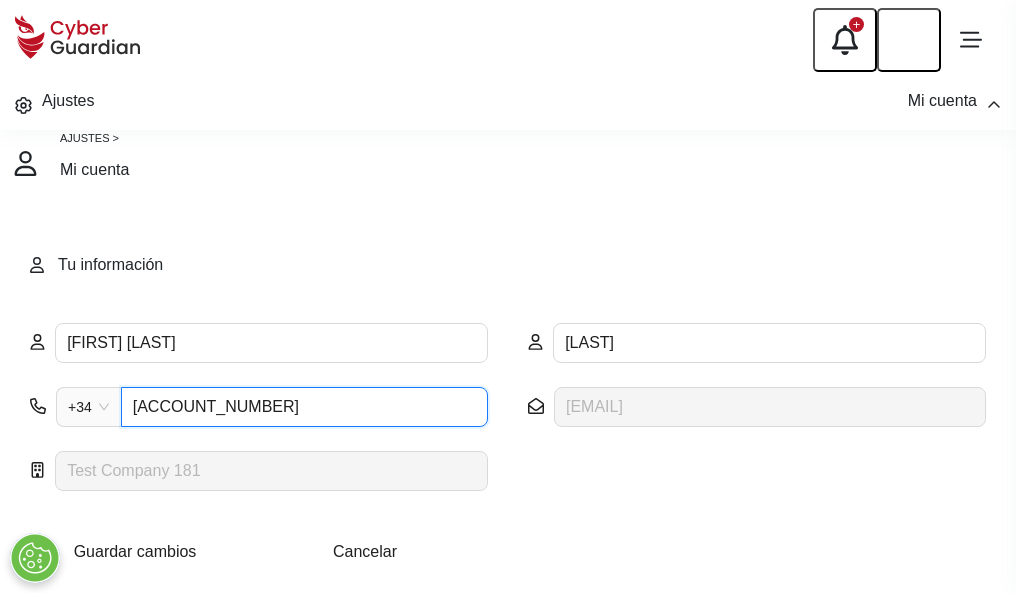 type on "900071125" 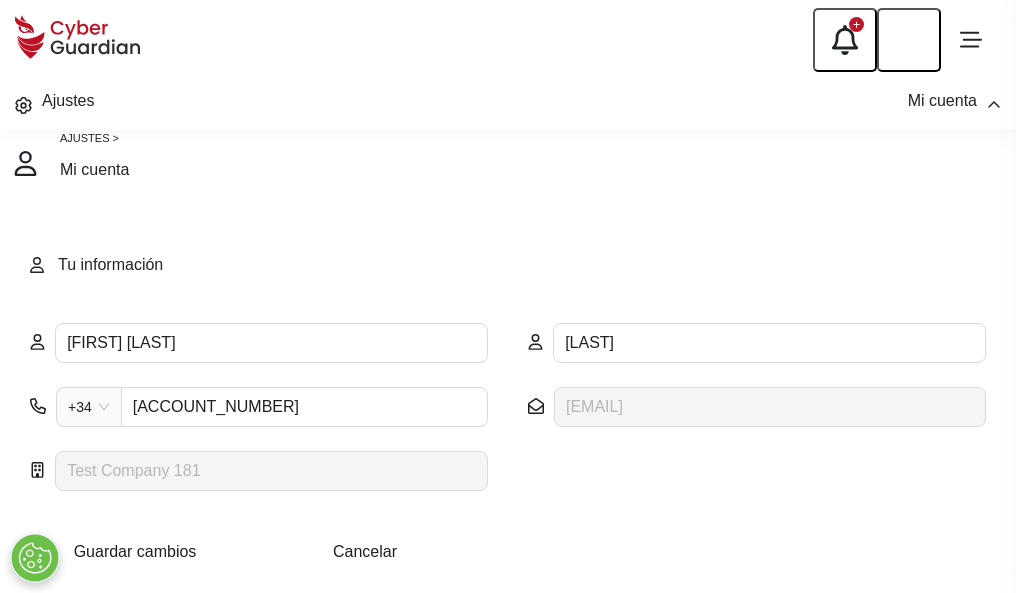 click on "Guardar cambios" at bounding box center [135, 551] 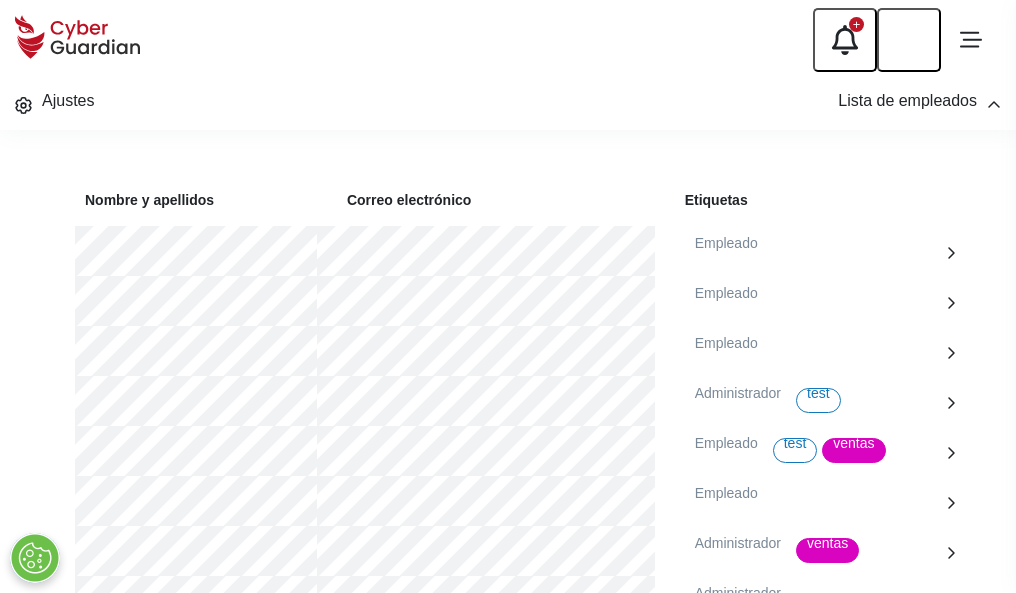 scroll, scrollTop: 906, scrollLeft: 0, axis: vertical 